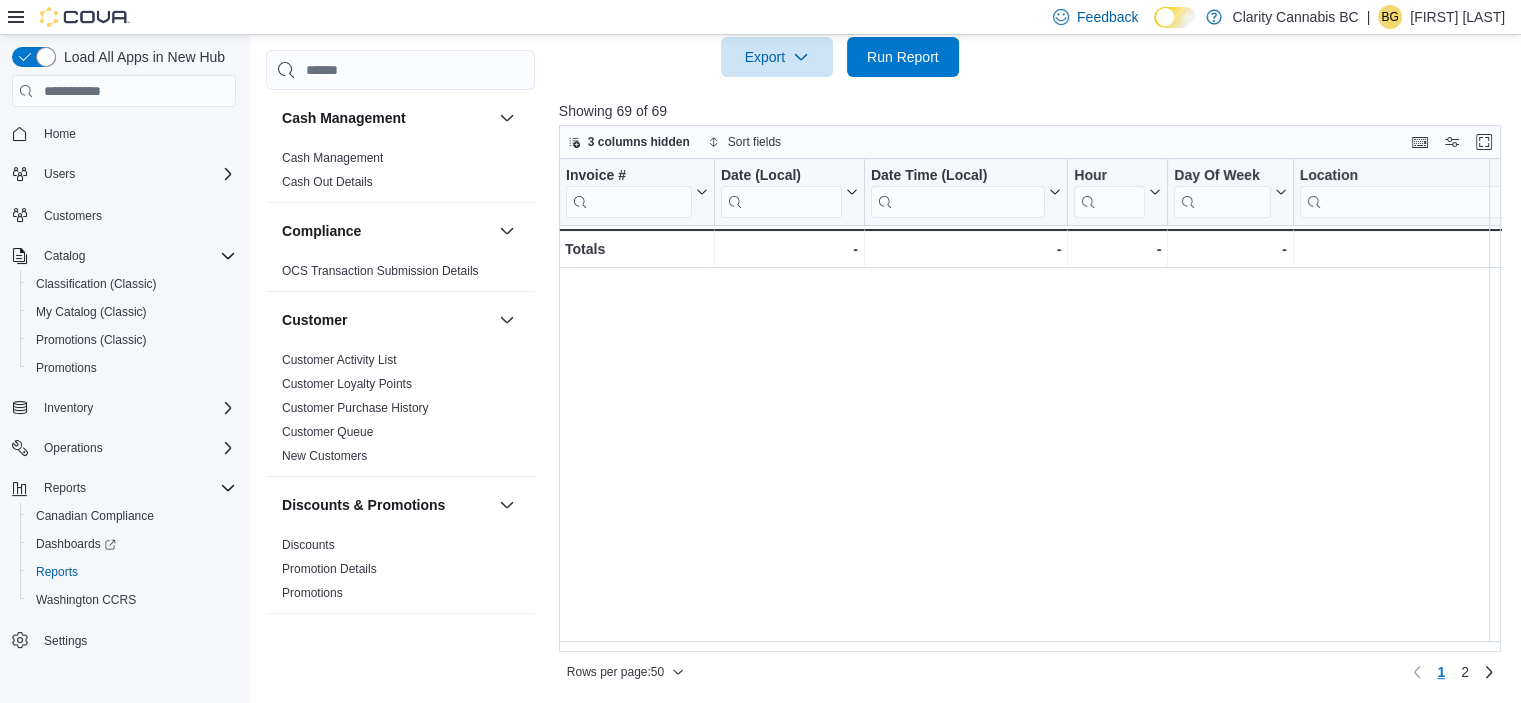 scroll, scrollTop: 730, scrollLeft: 0, axis: vertical 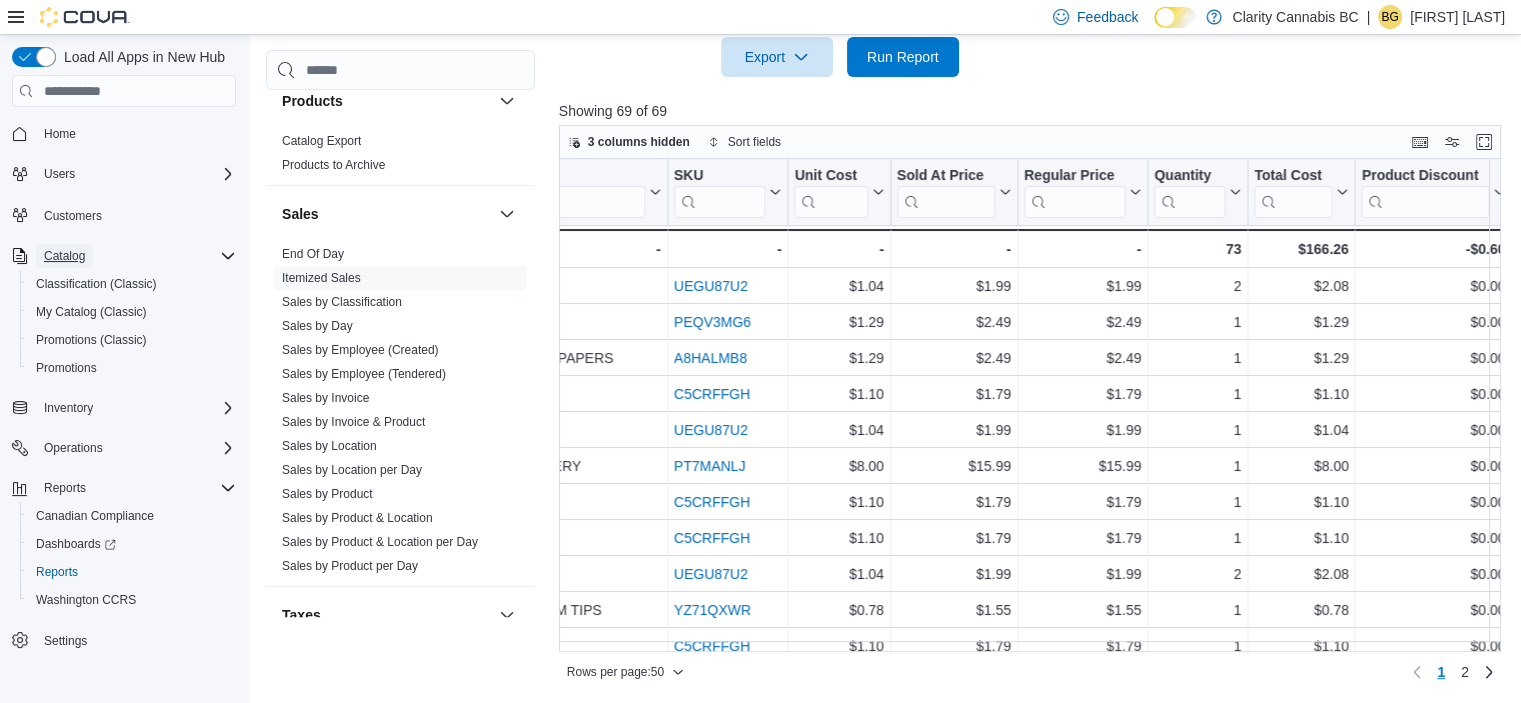 click on "Catalog" at bounding box center [64, 256] 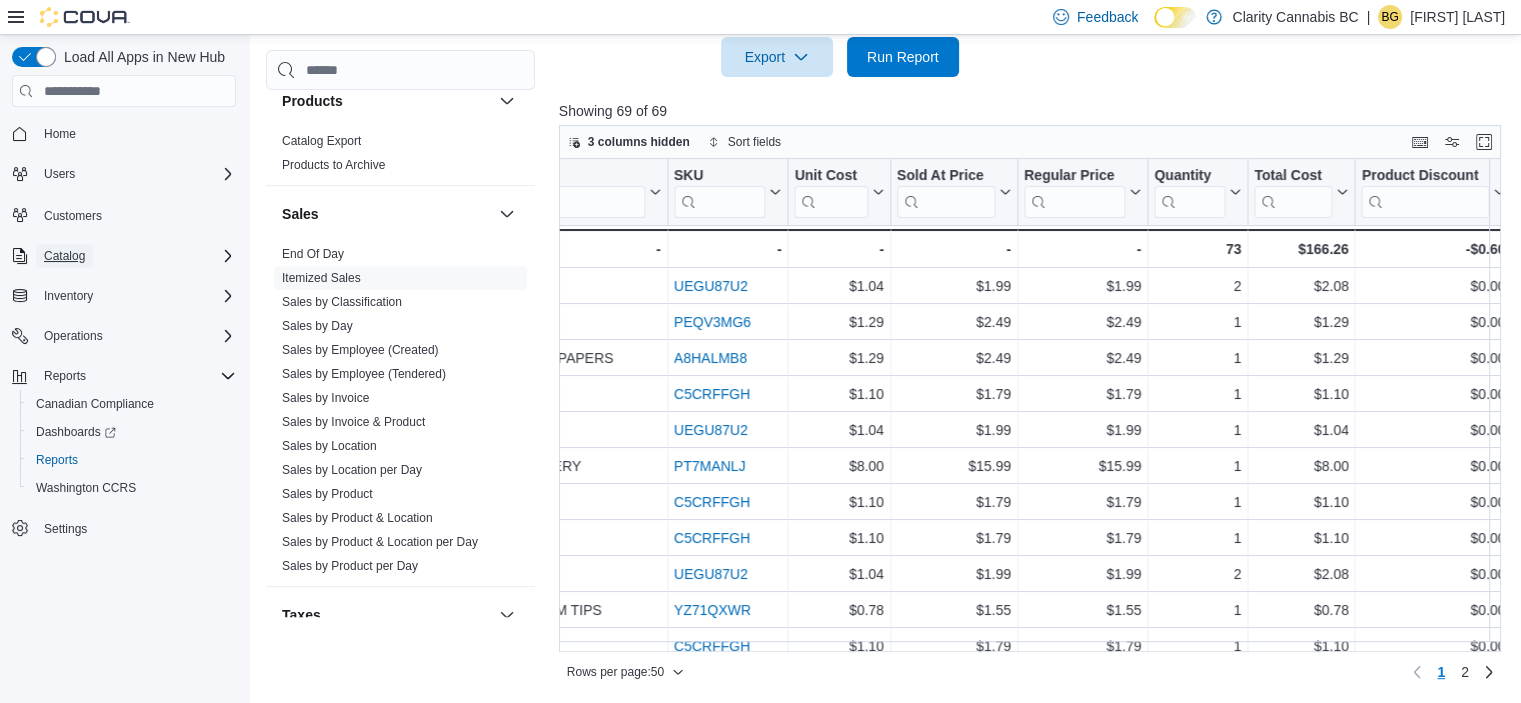 click on "Catalog" at bounding box center [64, 256] 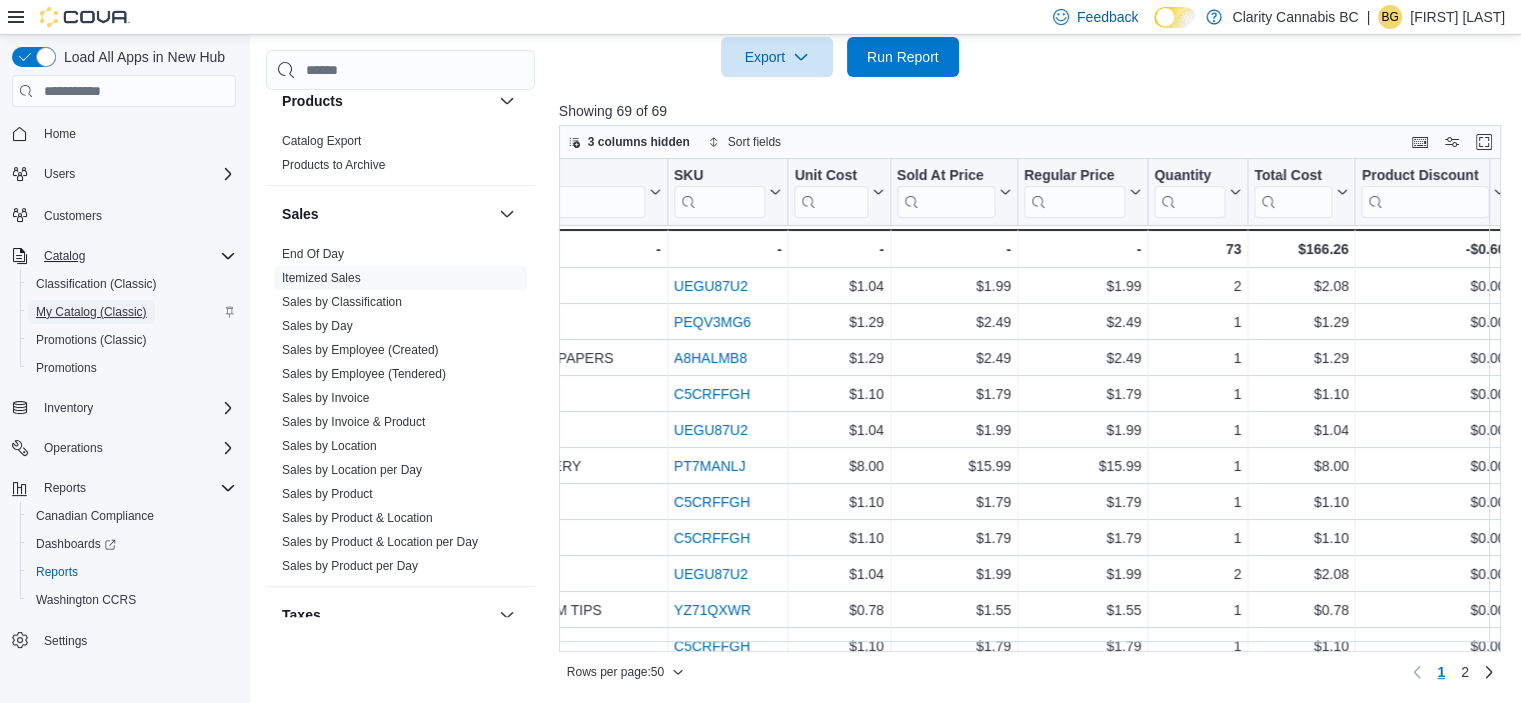 click on "My Catalog (Classic)" at bounding box center (91, 312) 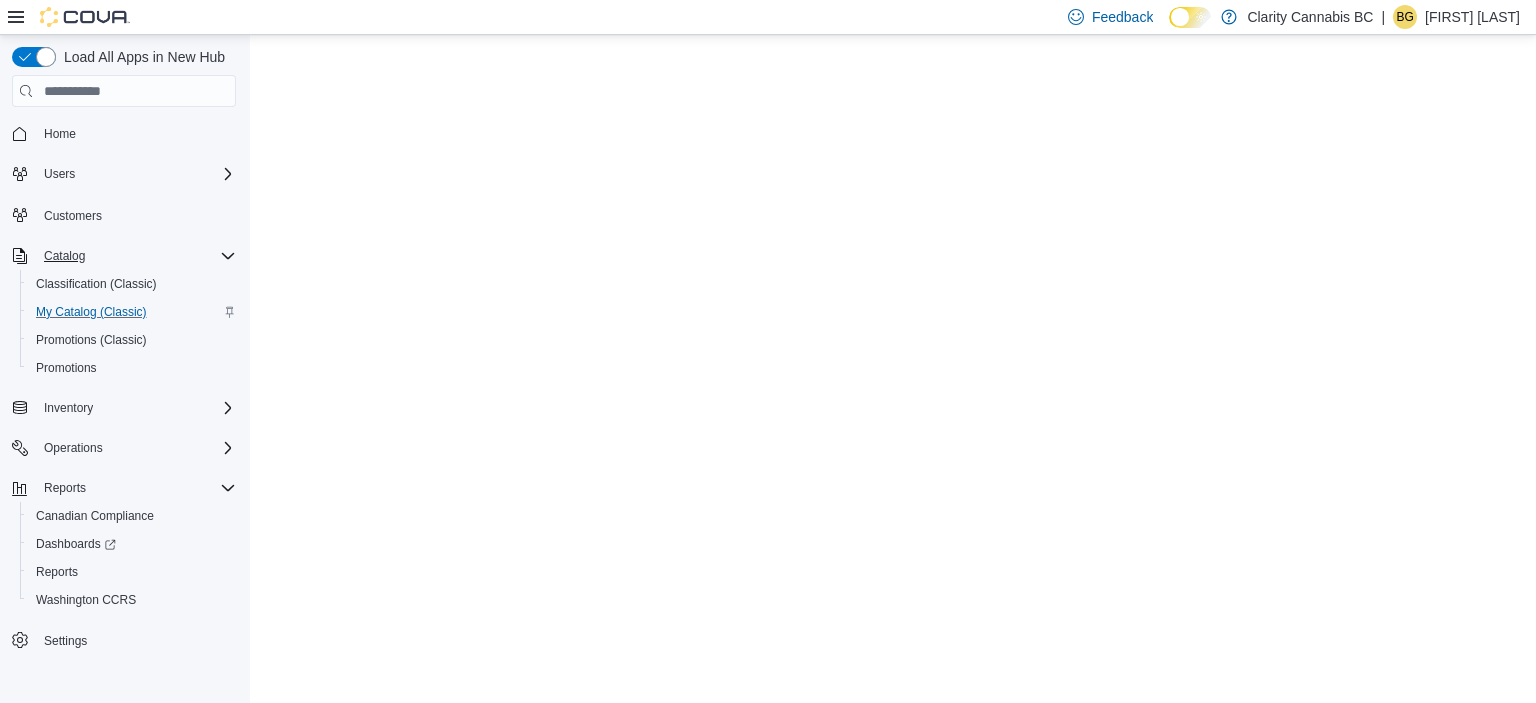 scroll, scrollTop: 0, scrollLeft: 0, axis: both 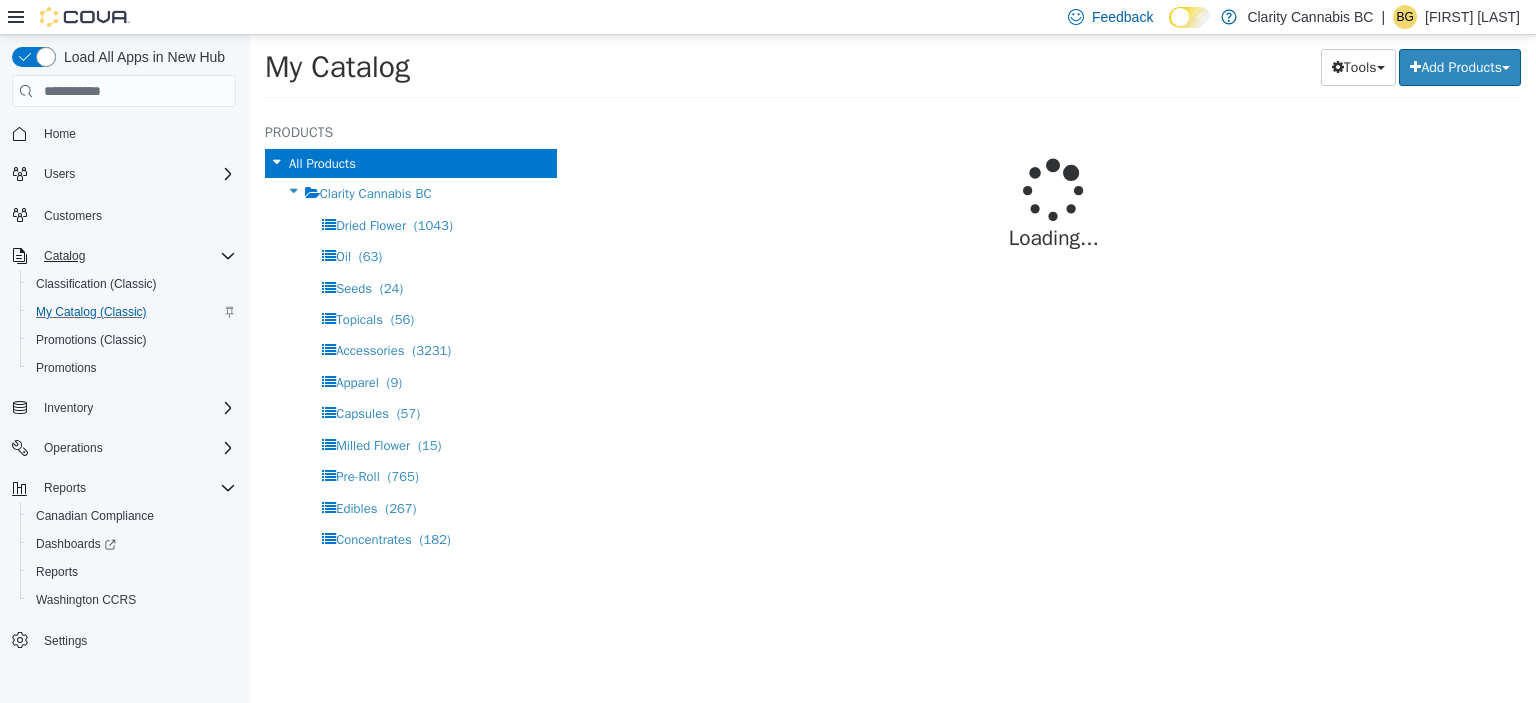 select on "**********" 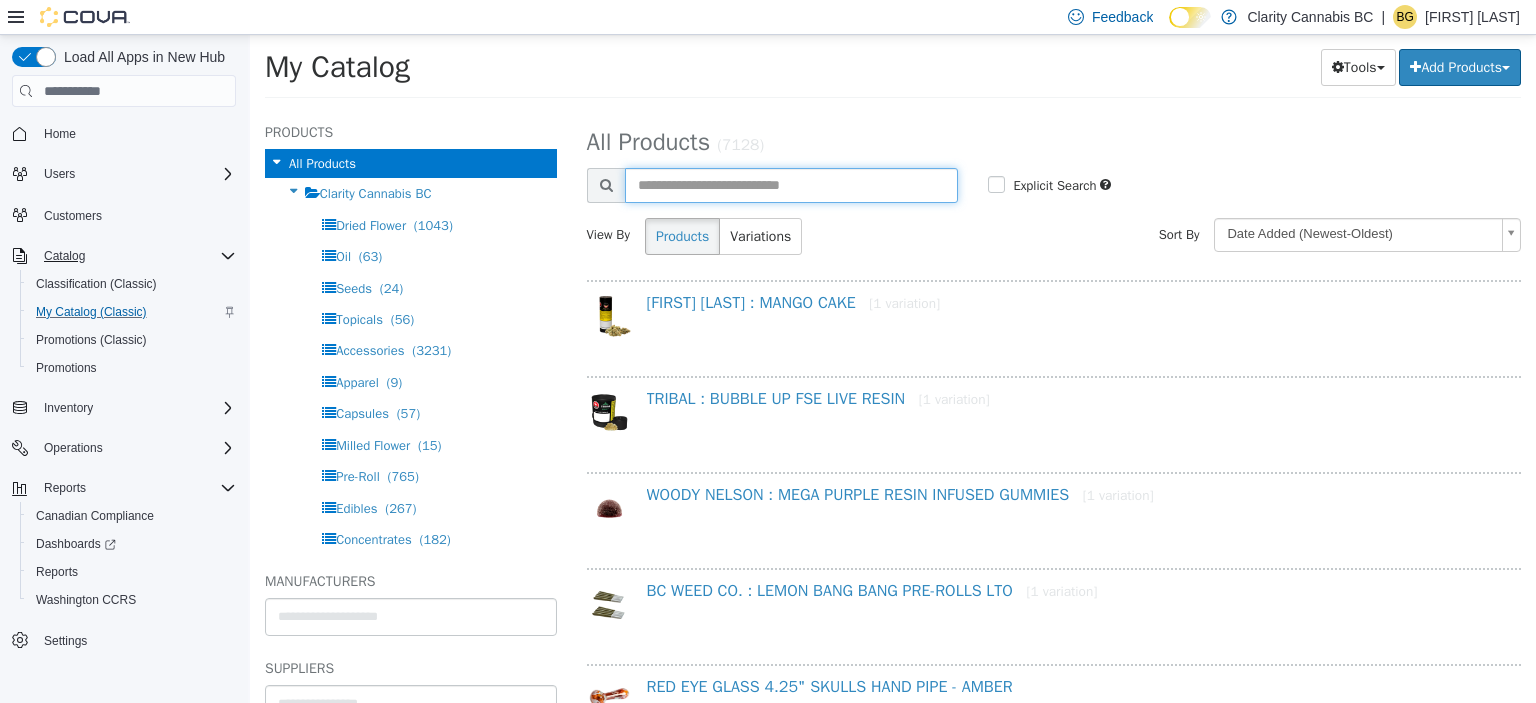 click at bounding box center (792, 185) 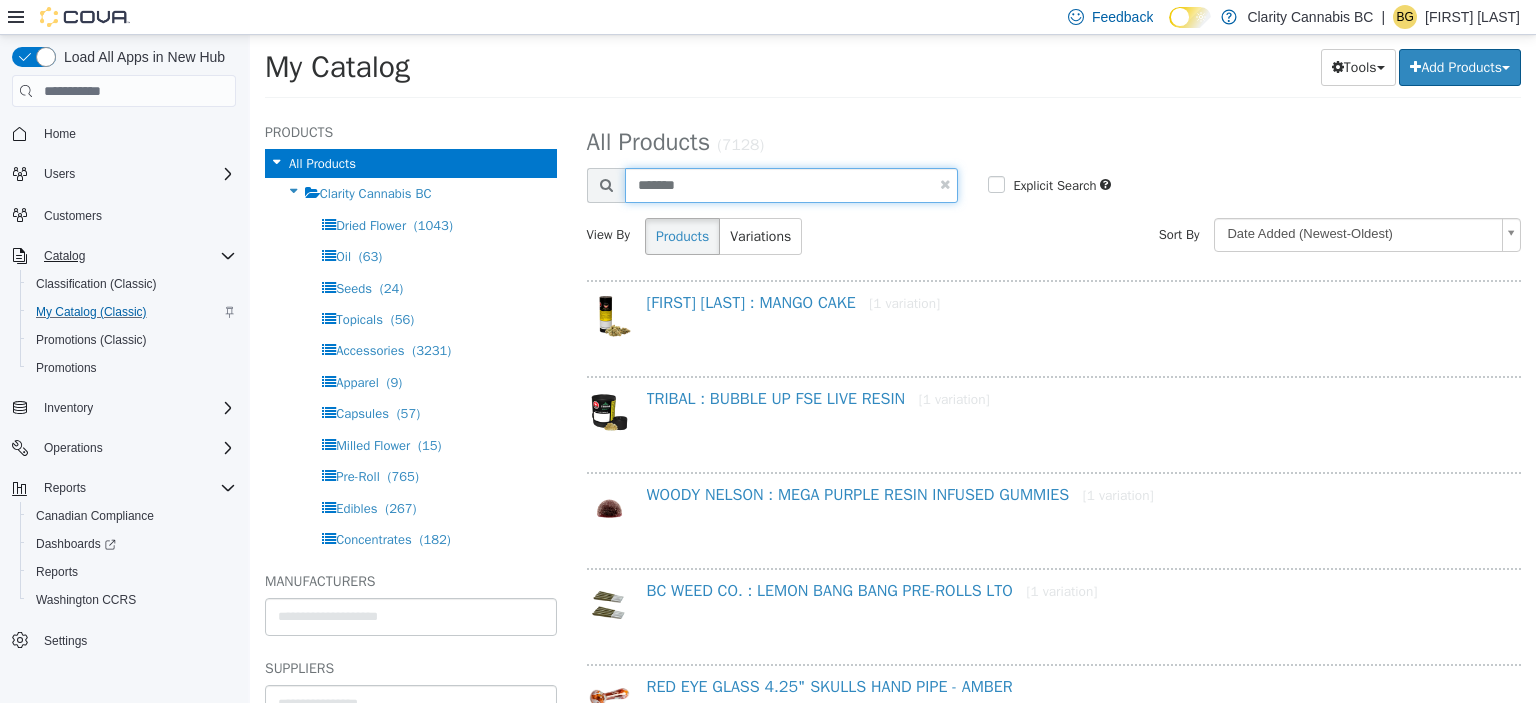 type on "*******" 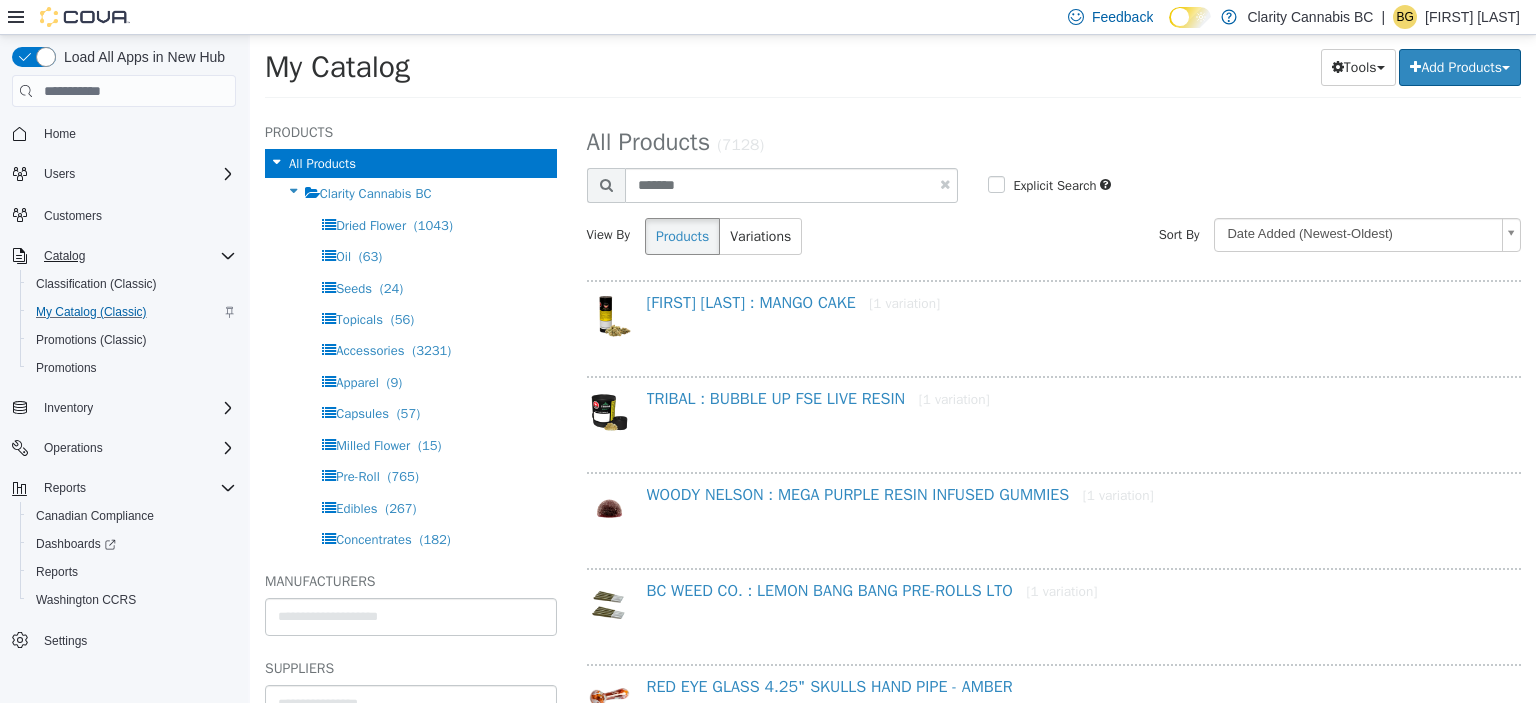 select on "**********" 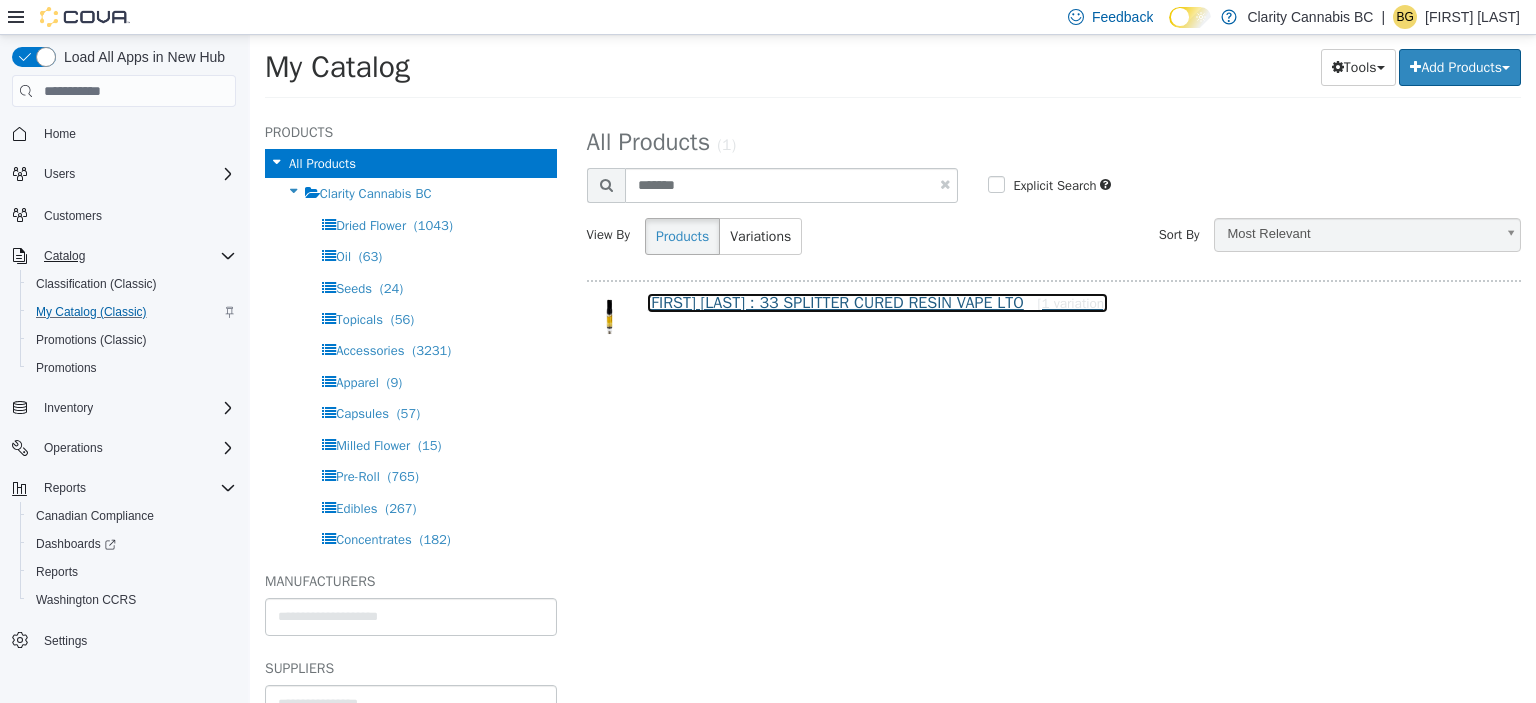 click on "[FIRST] [LAST] : 33 SPLITTER CURED RESIN VAPE LTO
[1 variation]" at bounding box center (878, 303) 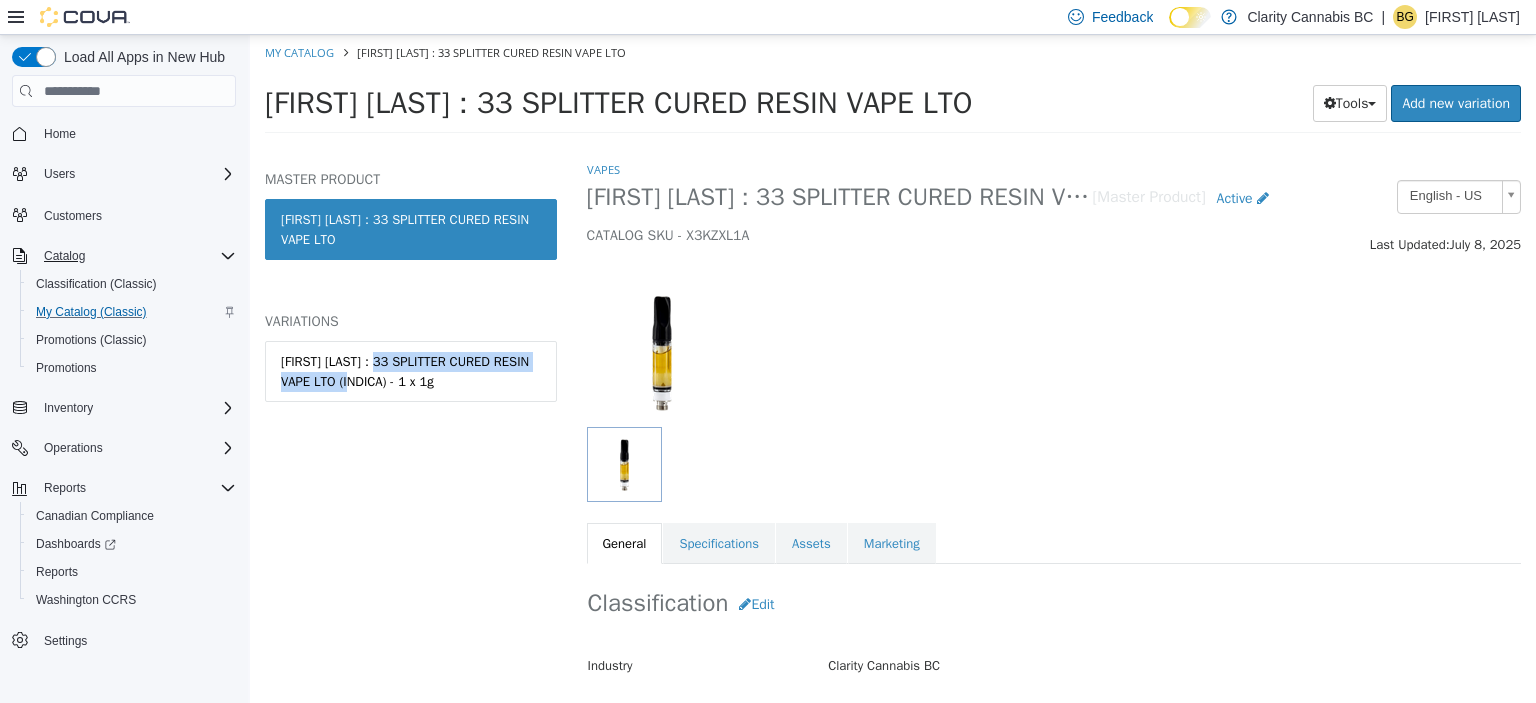 drag, startPoint x: 396, startPoint y: 367, endPoint x: 352, endPoint y: 428, distance: 75.21303 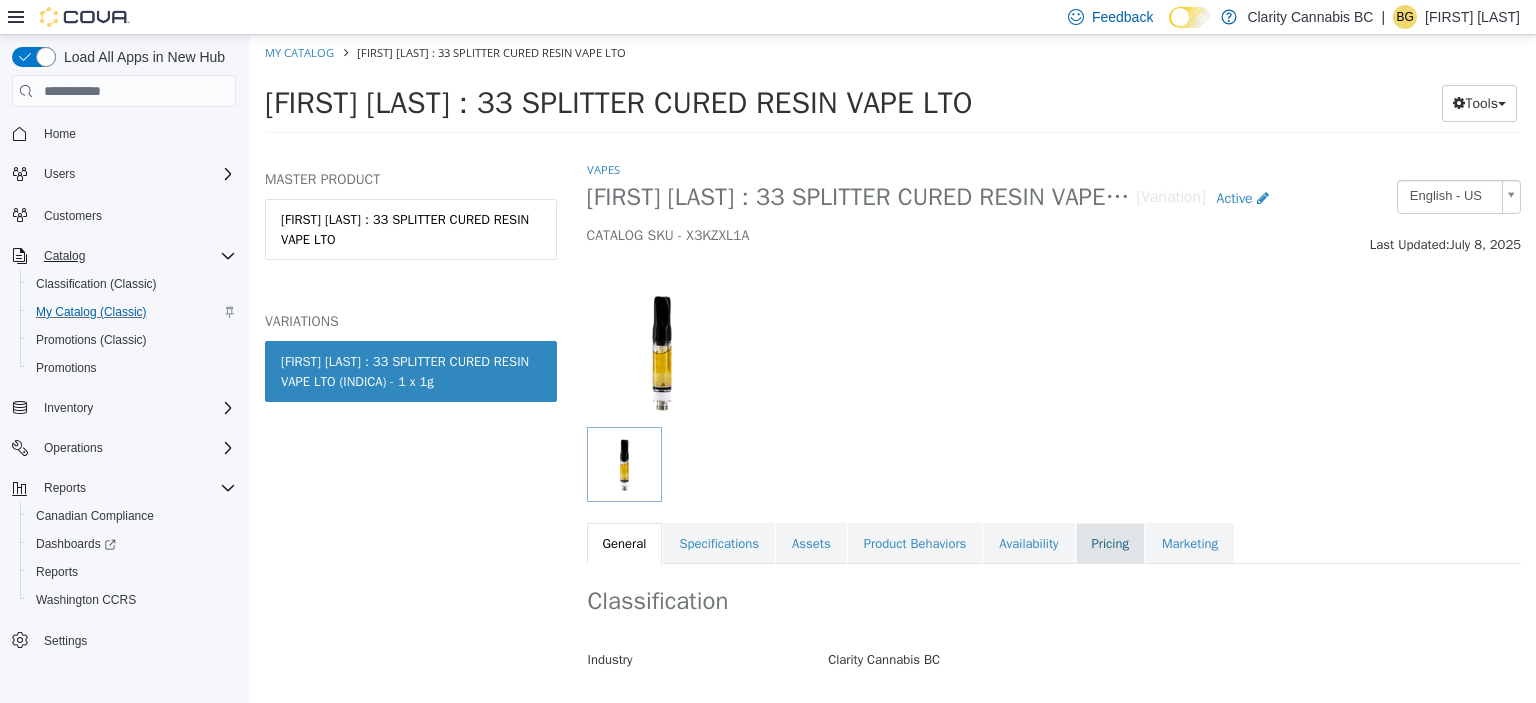 click on "Pricing" at bounding box center [1110, 544] 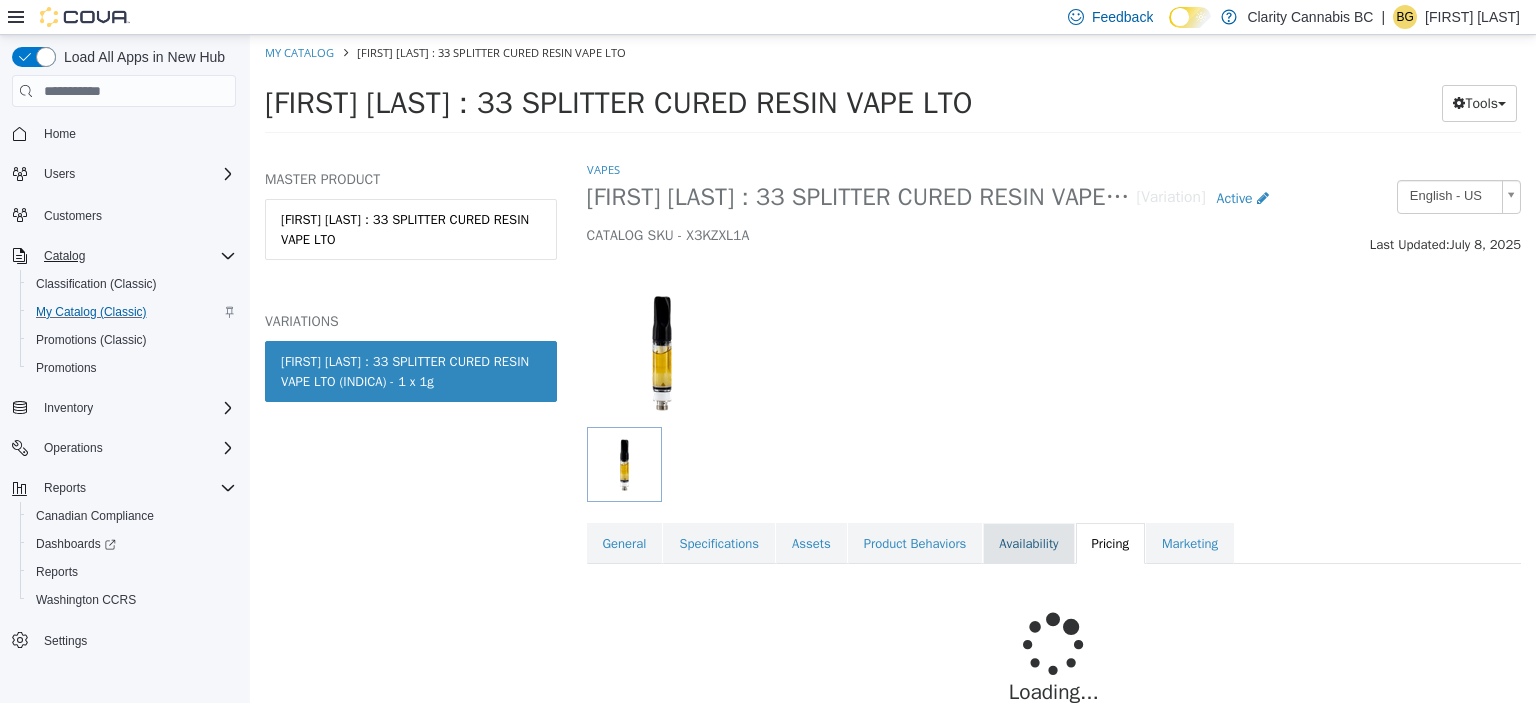 click on "Availability" at bounding box center (1028, 544) 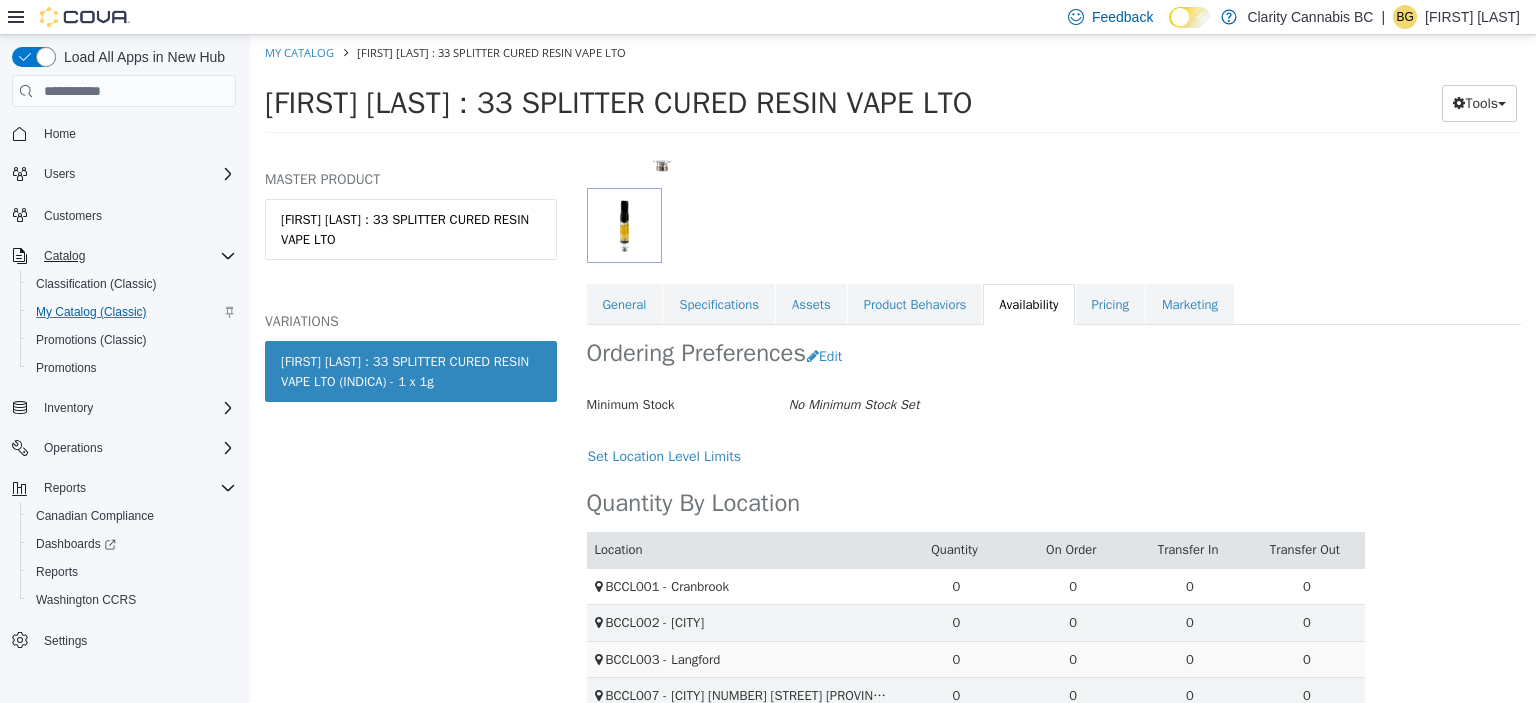 scroll, scrollTop: 300, scrollLeft: 0, axis: vertical 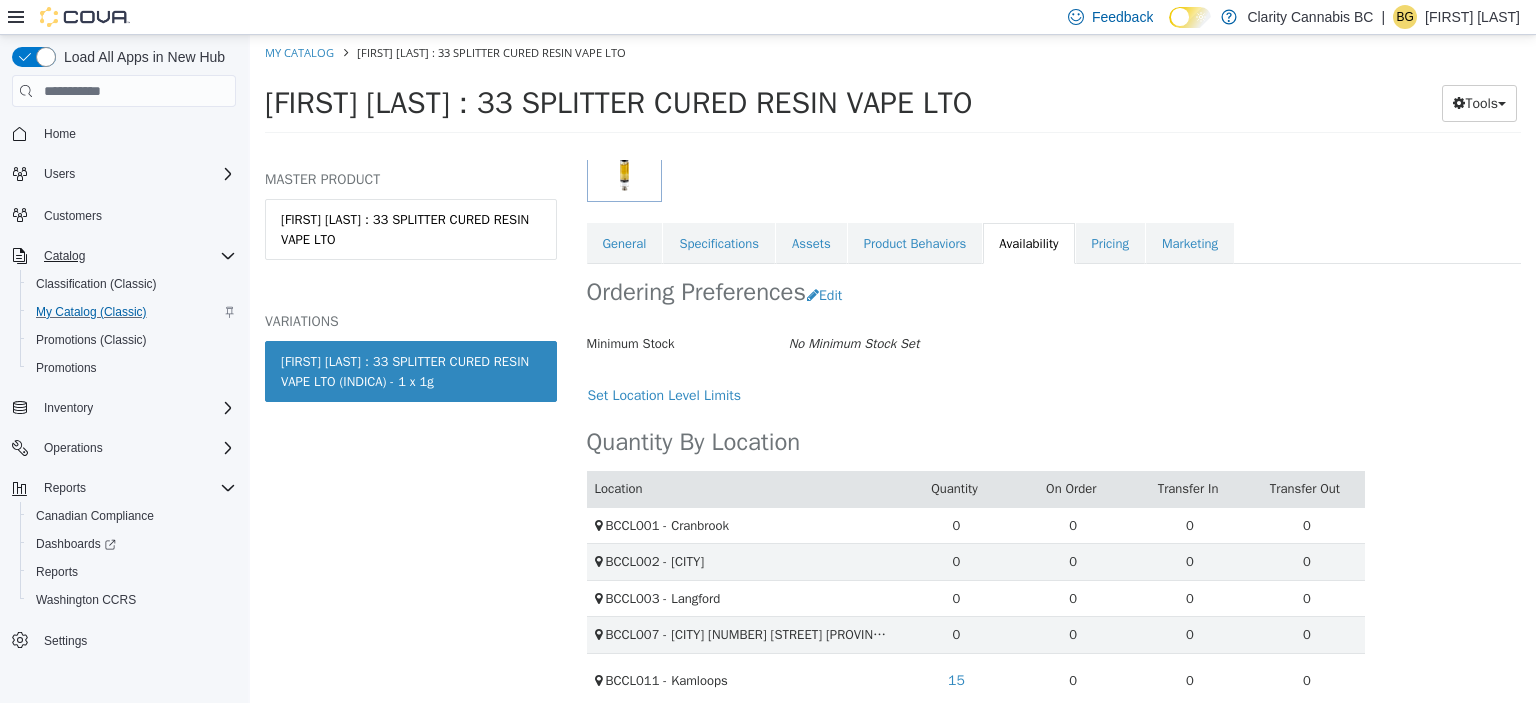 click on "My Catalog
[FIRST] [LAST] : 33 SPLITTER CURED RESIN VAPE LTO" at bounding box center [893, 53] 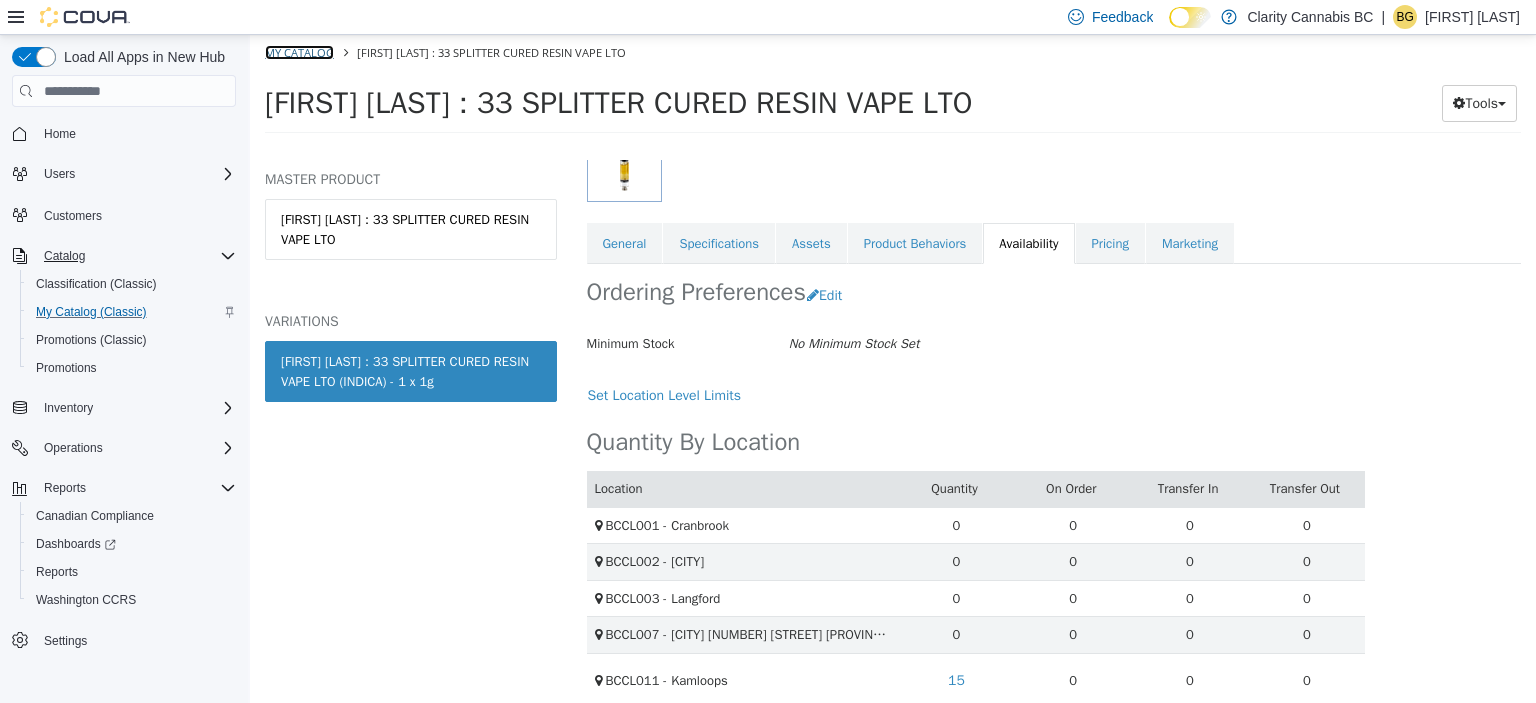 click on "My Catalog" at bounding box center (299, 52) 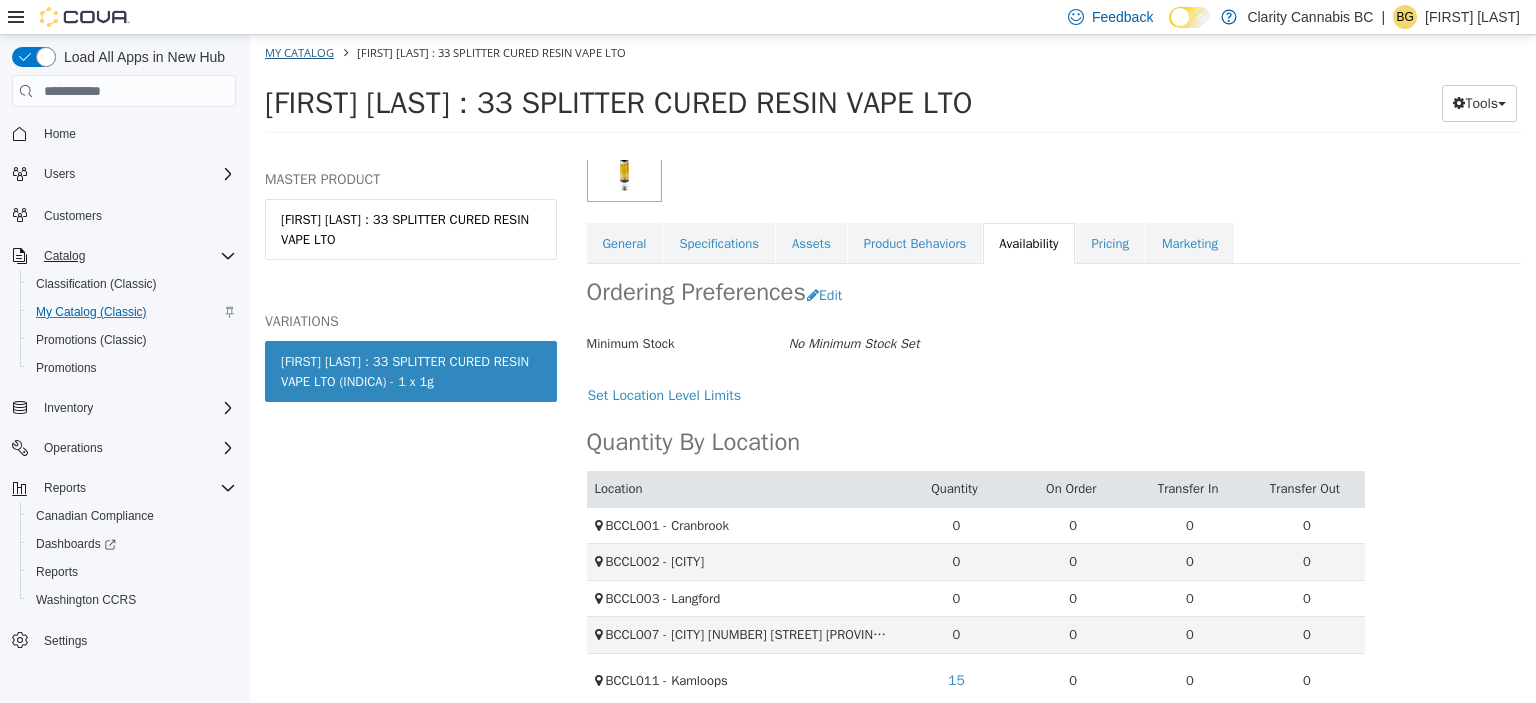 select on "**********" 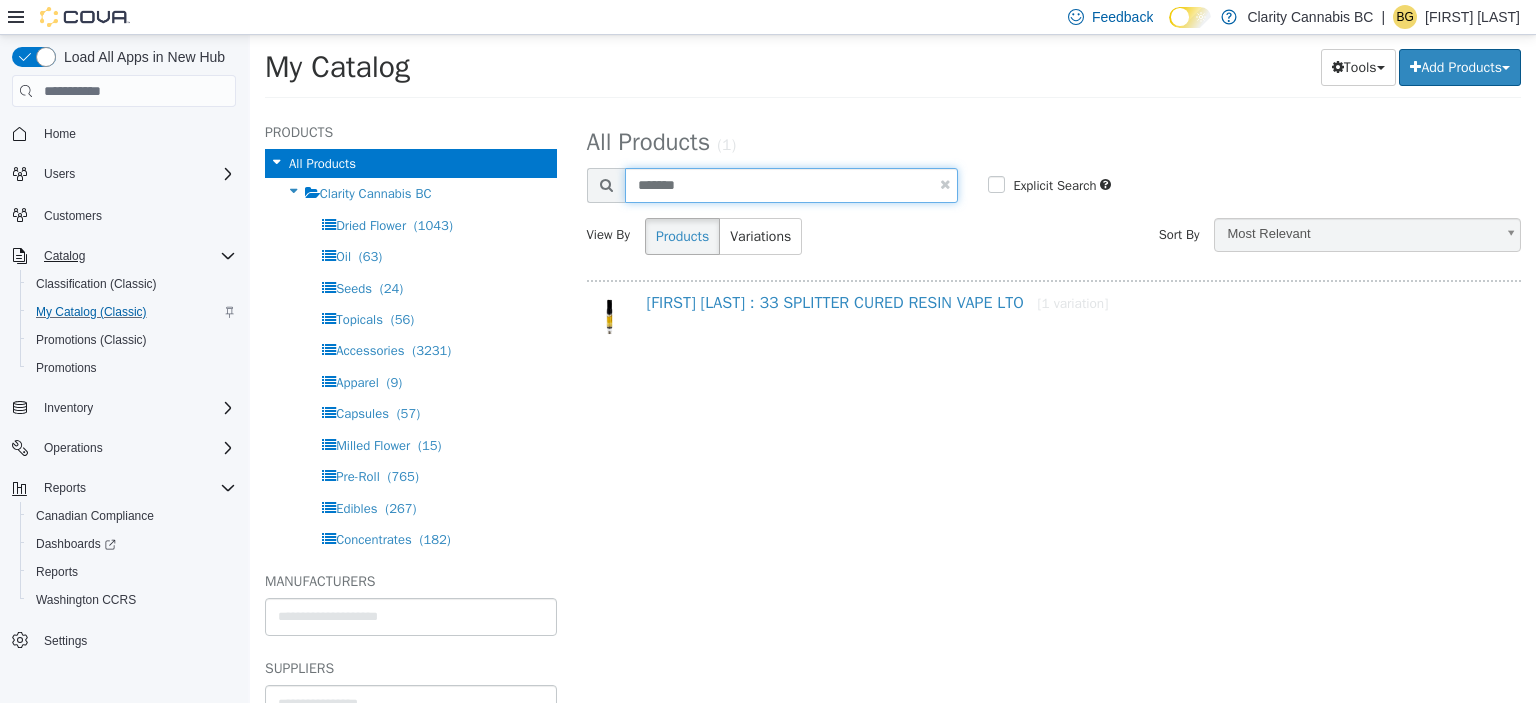 click on "*******" at bounding box center [792, 185] 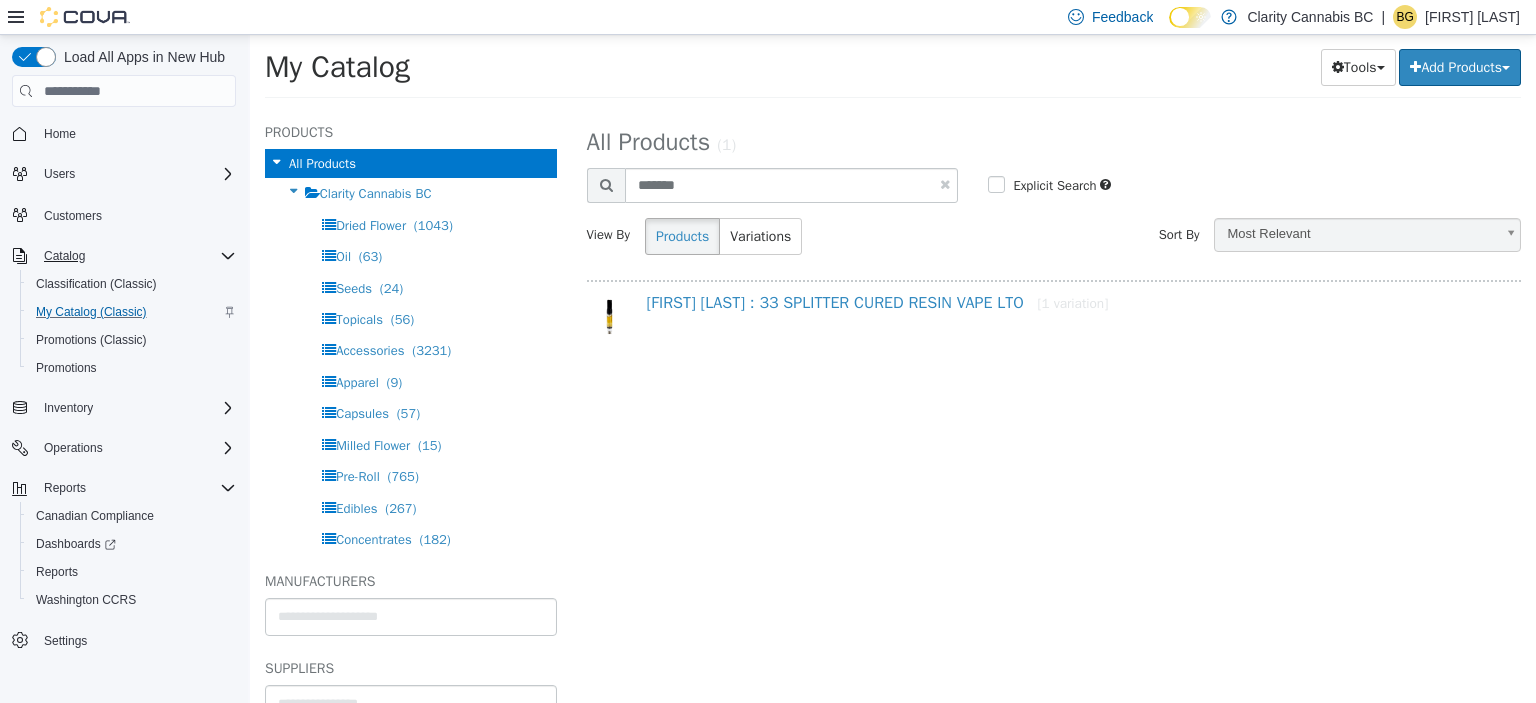 select on "**********" 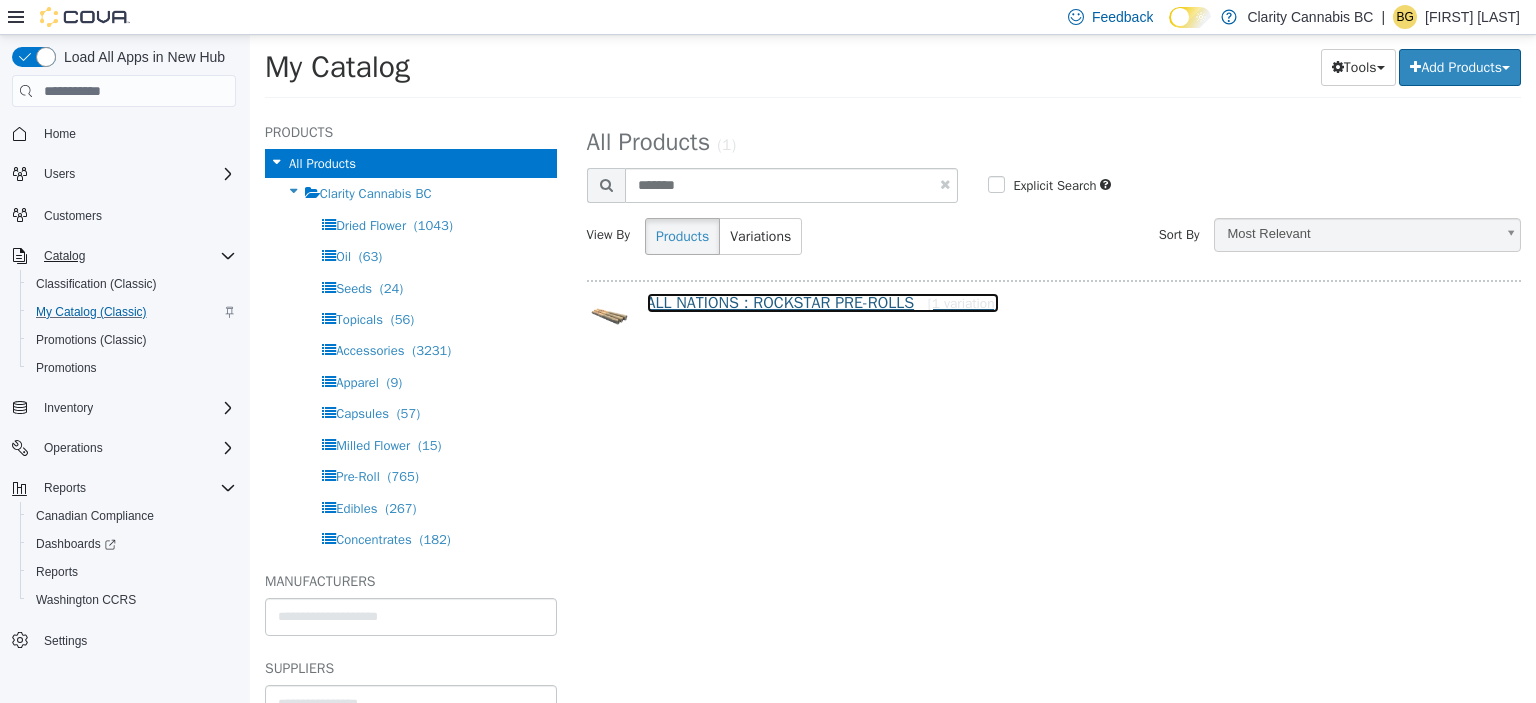 click on "ALL NATIONS : ROCKSTAR PRE-ROLLS
[1 variation]" at bounding box center [823, 303] 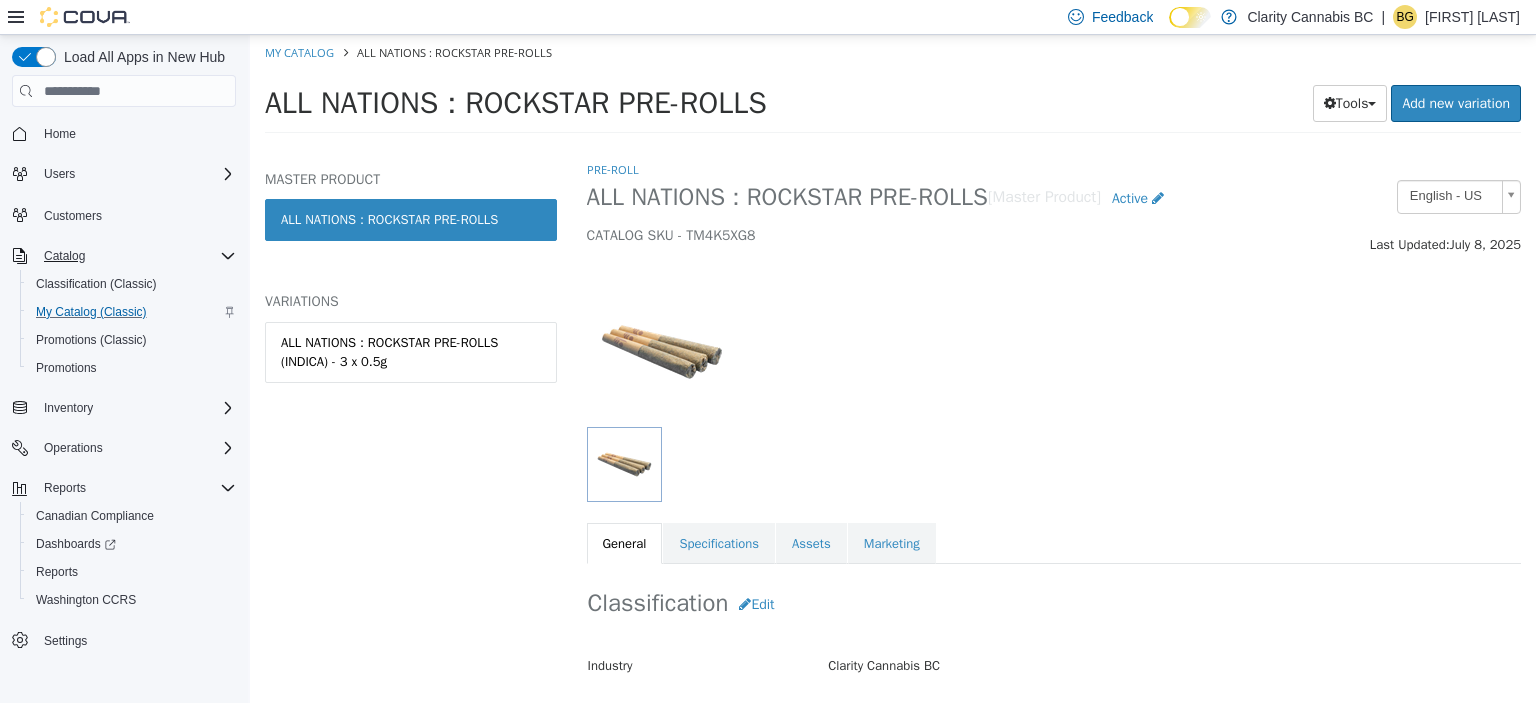 scroll, scrollTop: 100, scrollLeft: 0, axis: vertical 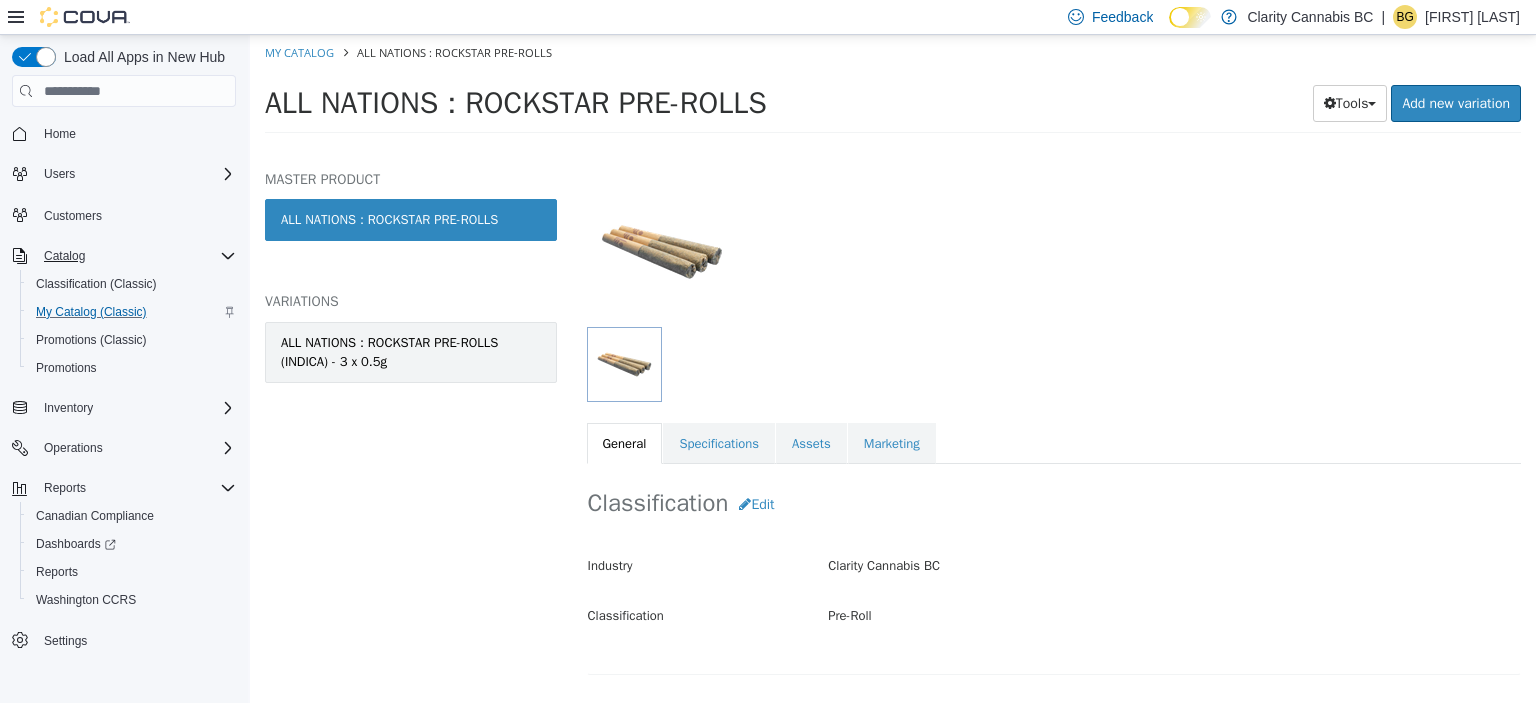 click on "ALL NATIONS : ROCKSTAR PRE-ROLLS (INDICA) - 3 x 0.5g" at bounding box center [411, 352] 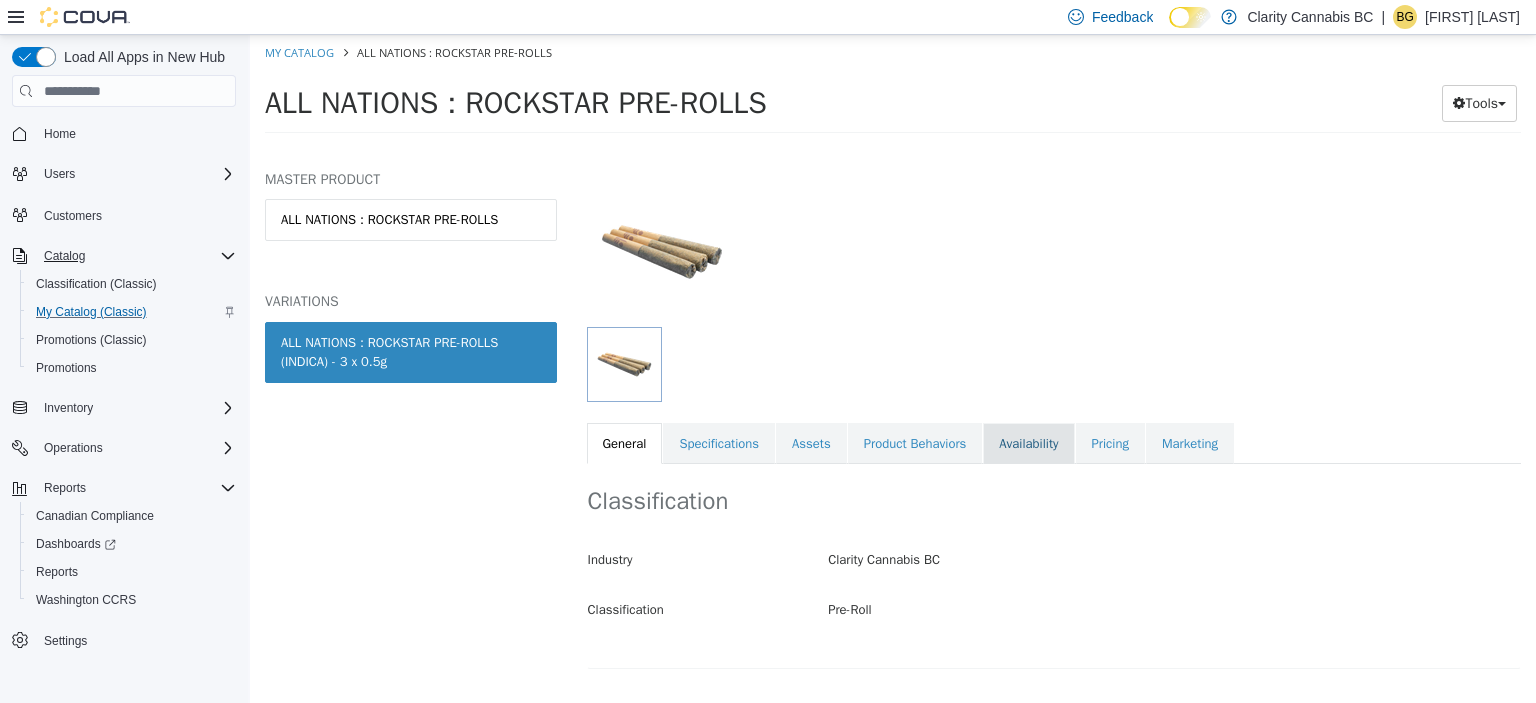 click on "Availability" at bounding box center (1028, 444) 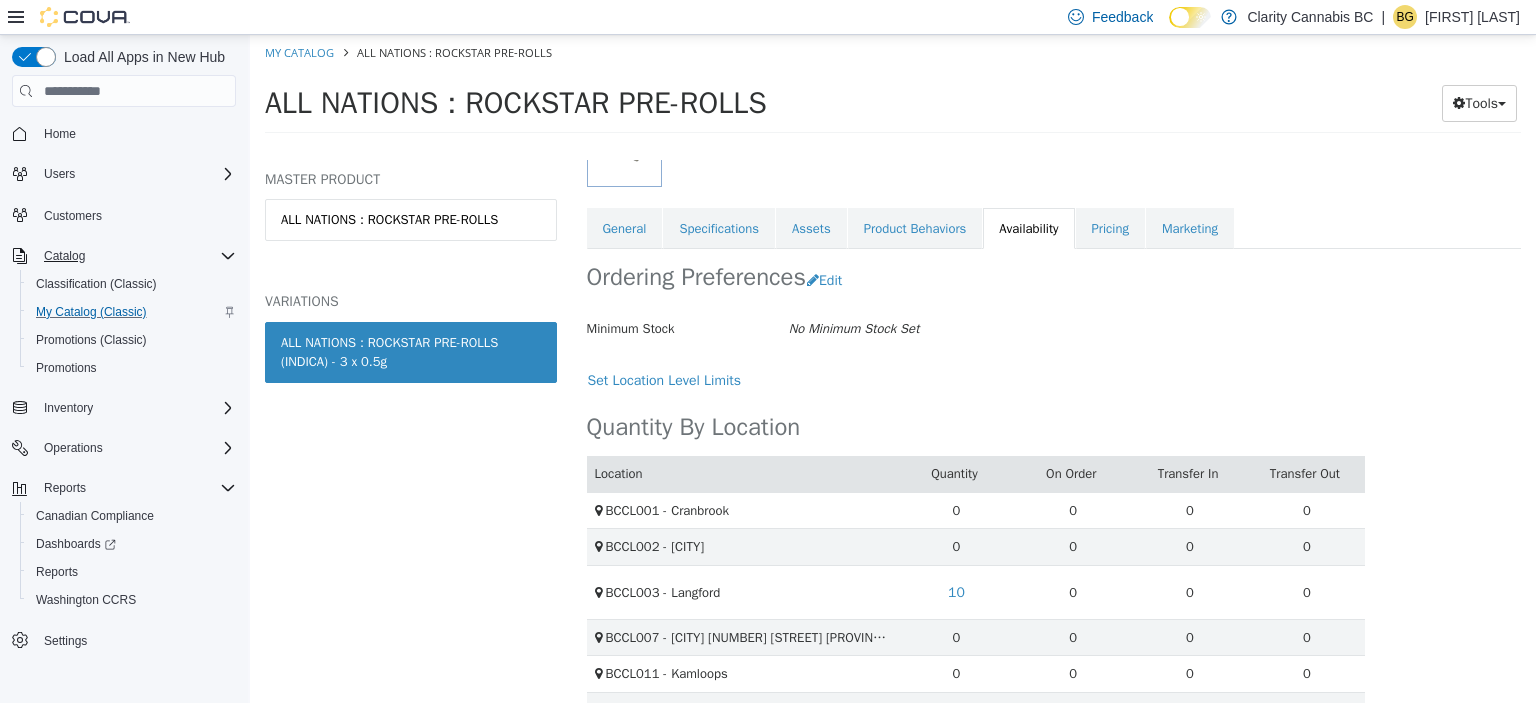 scroll, scrollTop: 400, scrollLeft: 0, axis: vertical 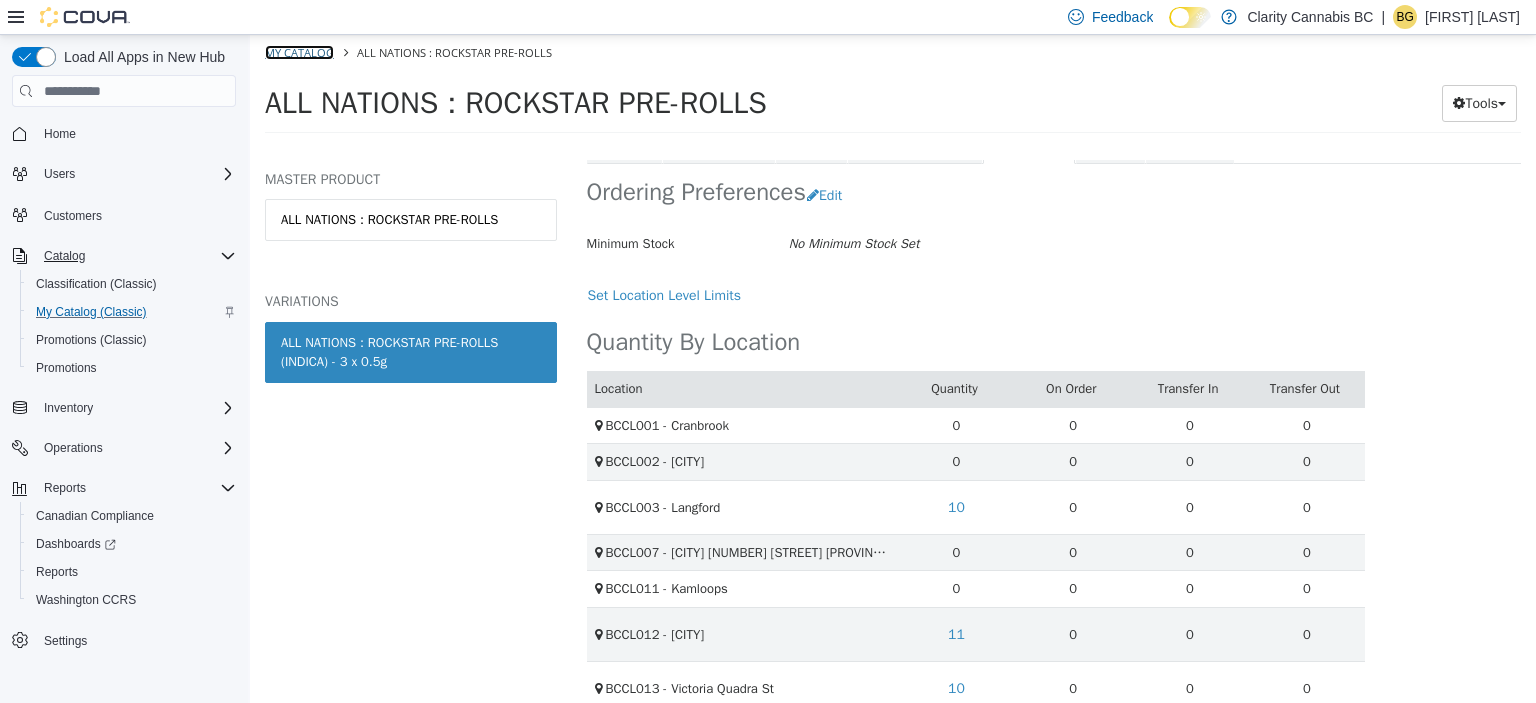 click on "My Catalog" at bounding box center (299, 52) 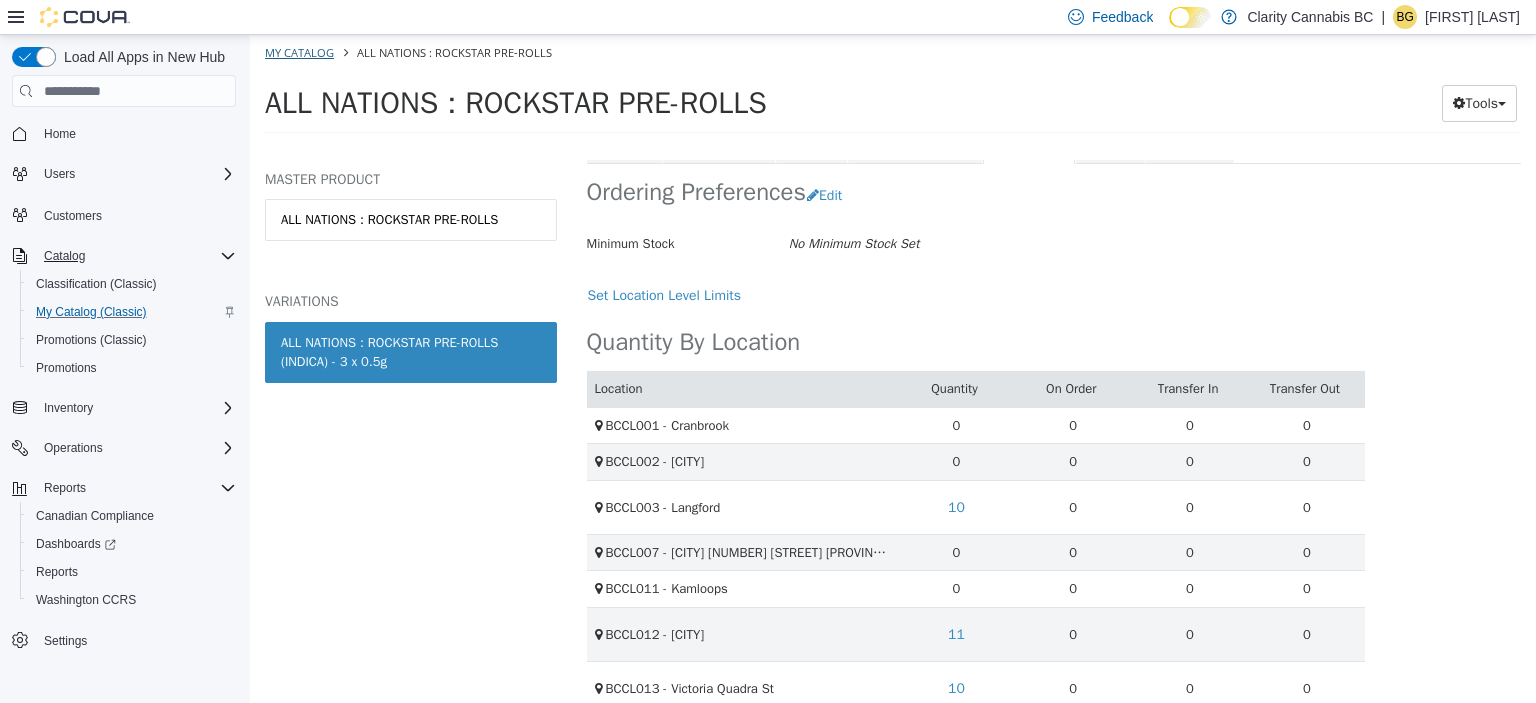 select on "**********" 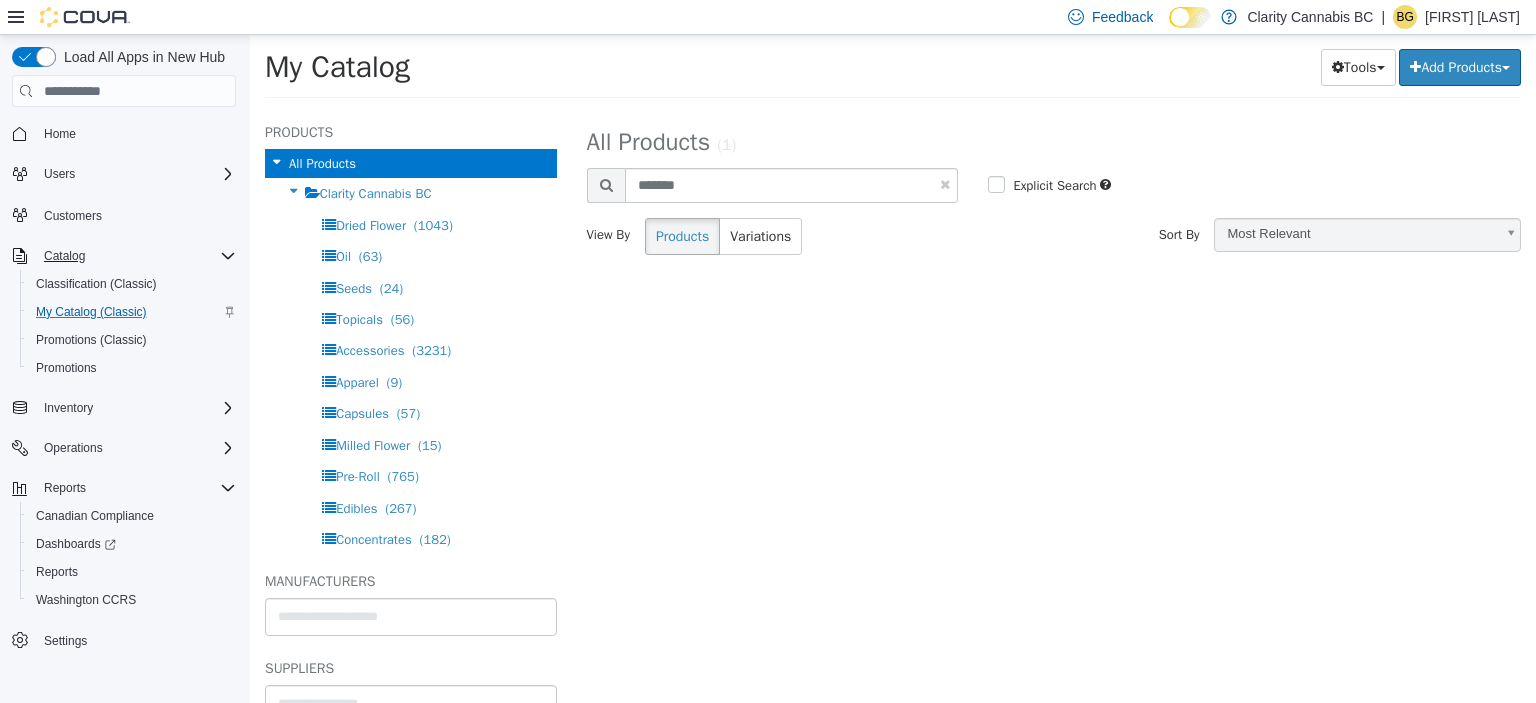 click on "**********" at bounding box center (1054, 195) 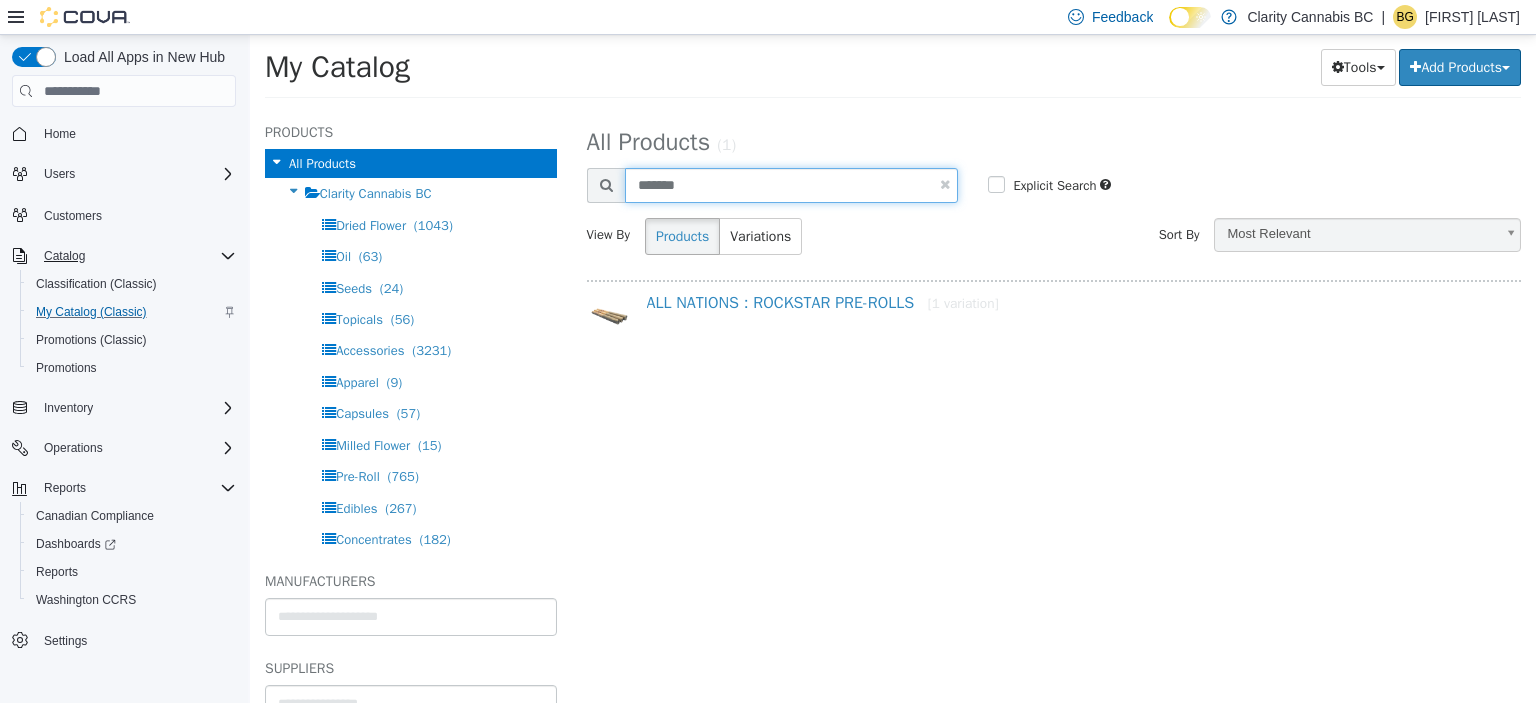 click on "*******" at bounding box center [792, 185] 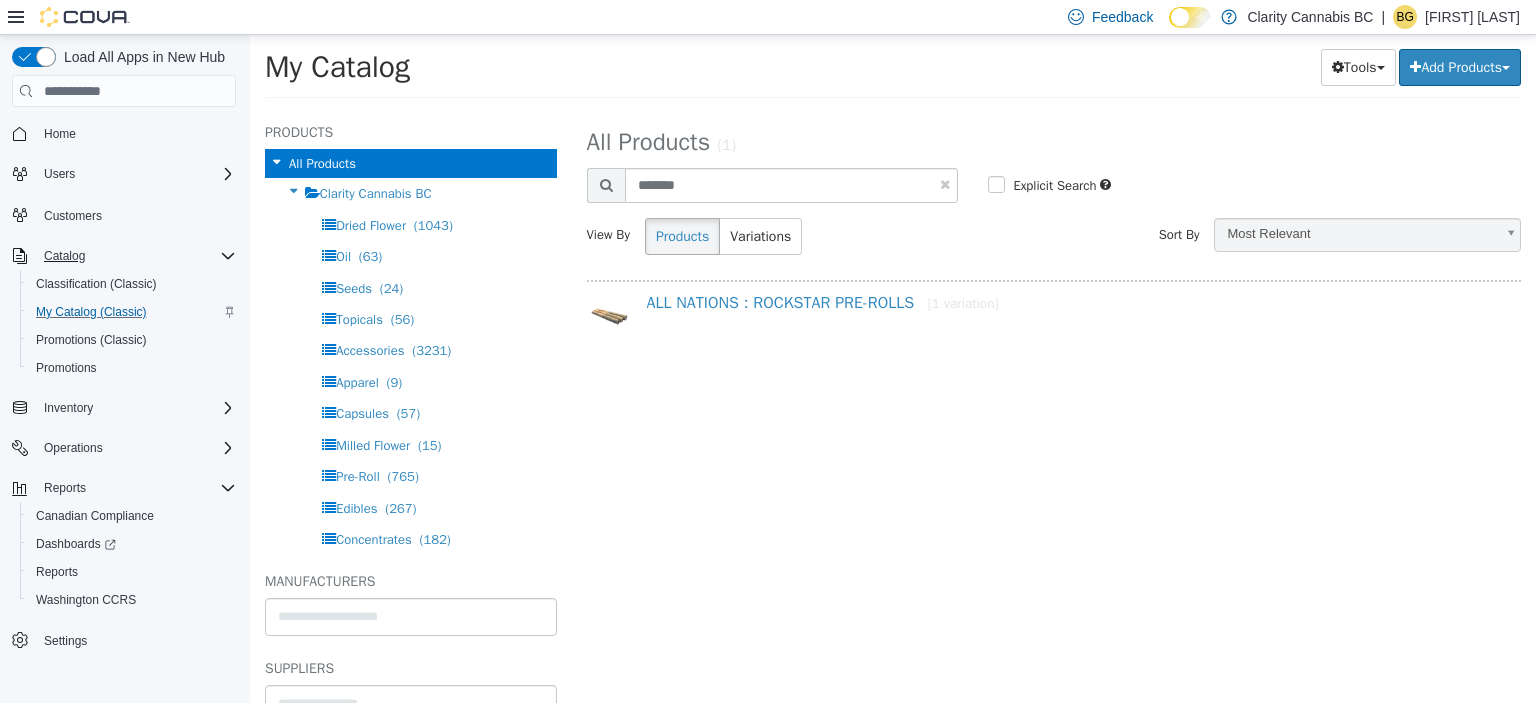 select on "**********" 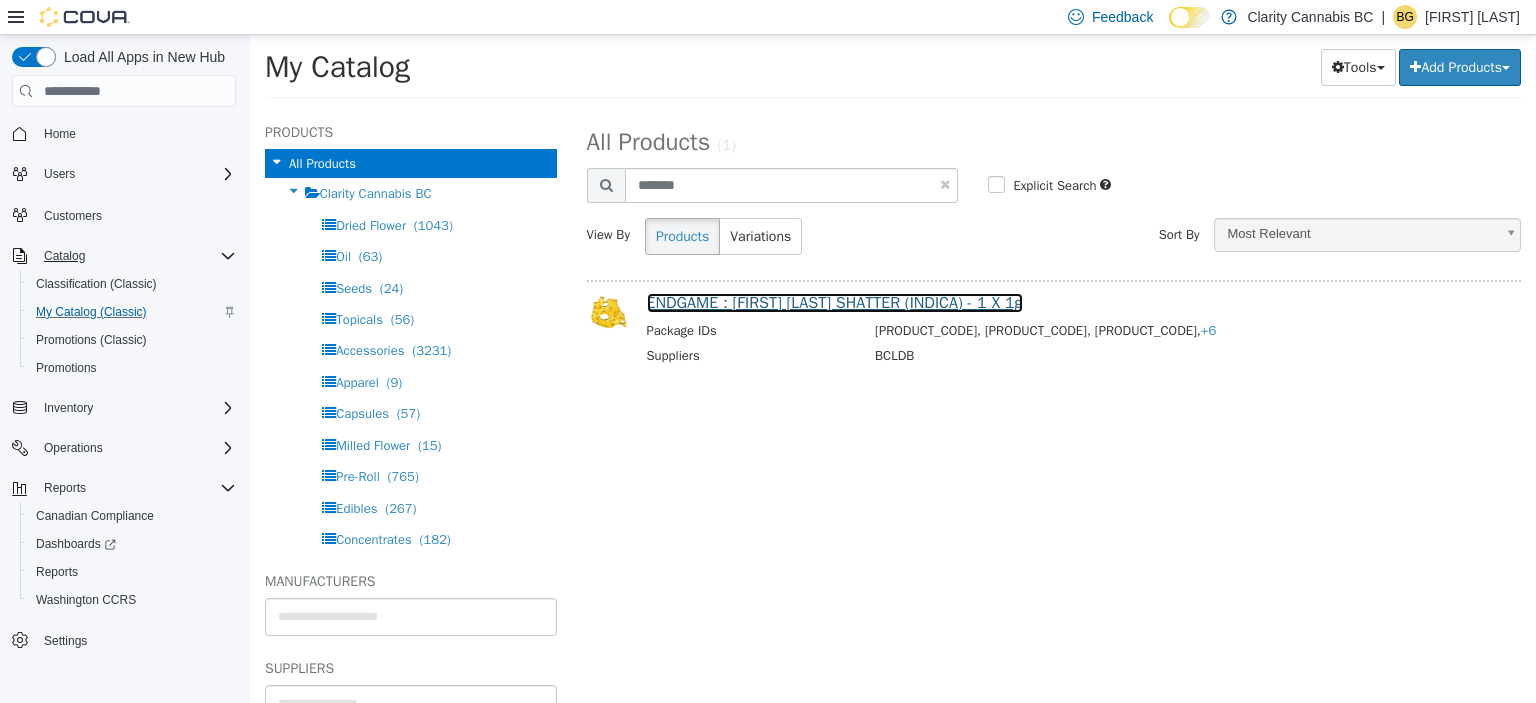 click on "ENDGAME : [FIRST] [LAST] SHATTER (INDICA) - 1 X 1g" at bounding box center [835, 303] 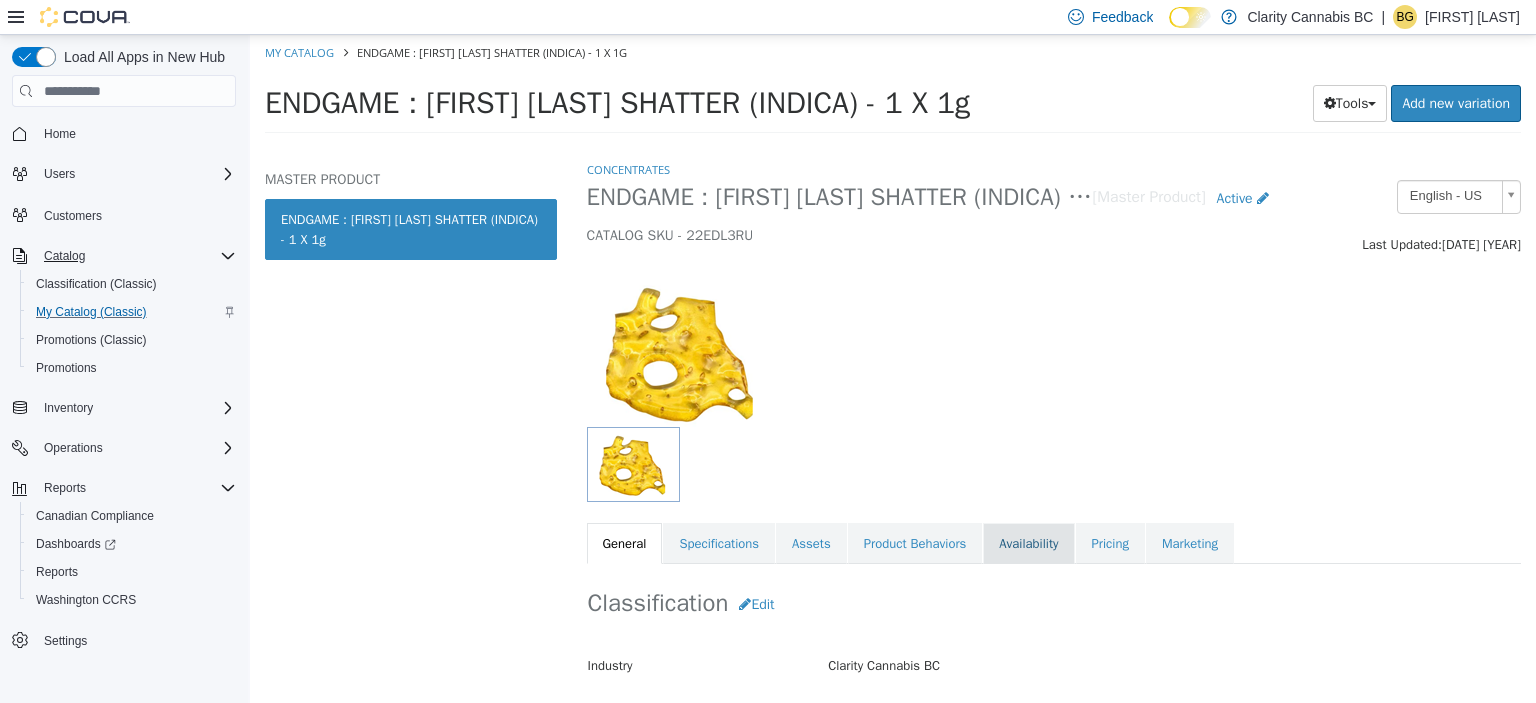 click on "Availability" at bounding box center [1028, 544] 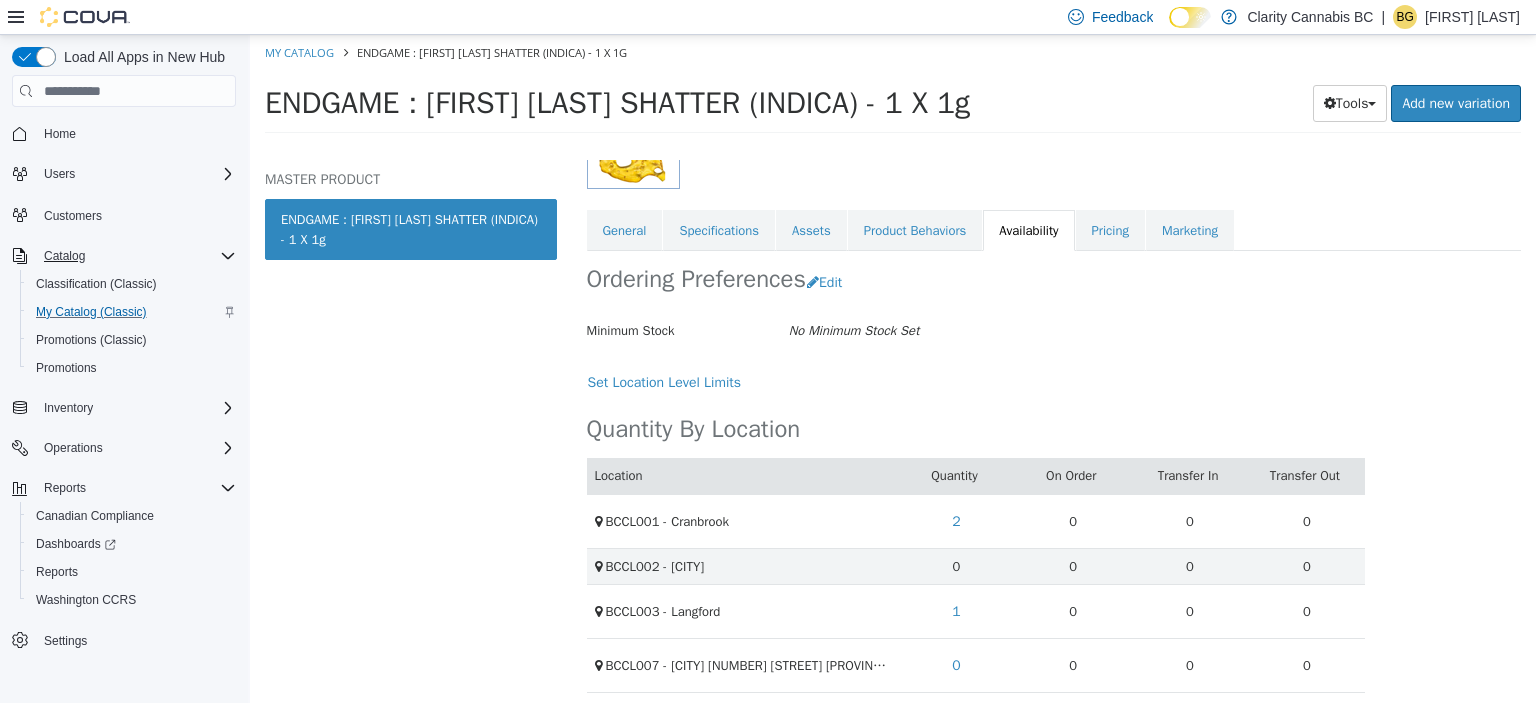 scroll, scrollTop: 400, scrollLeft: 0, axis: vertical 